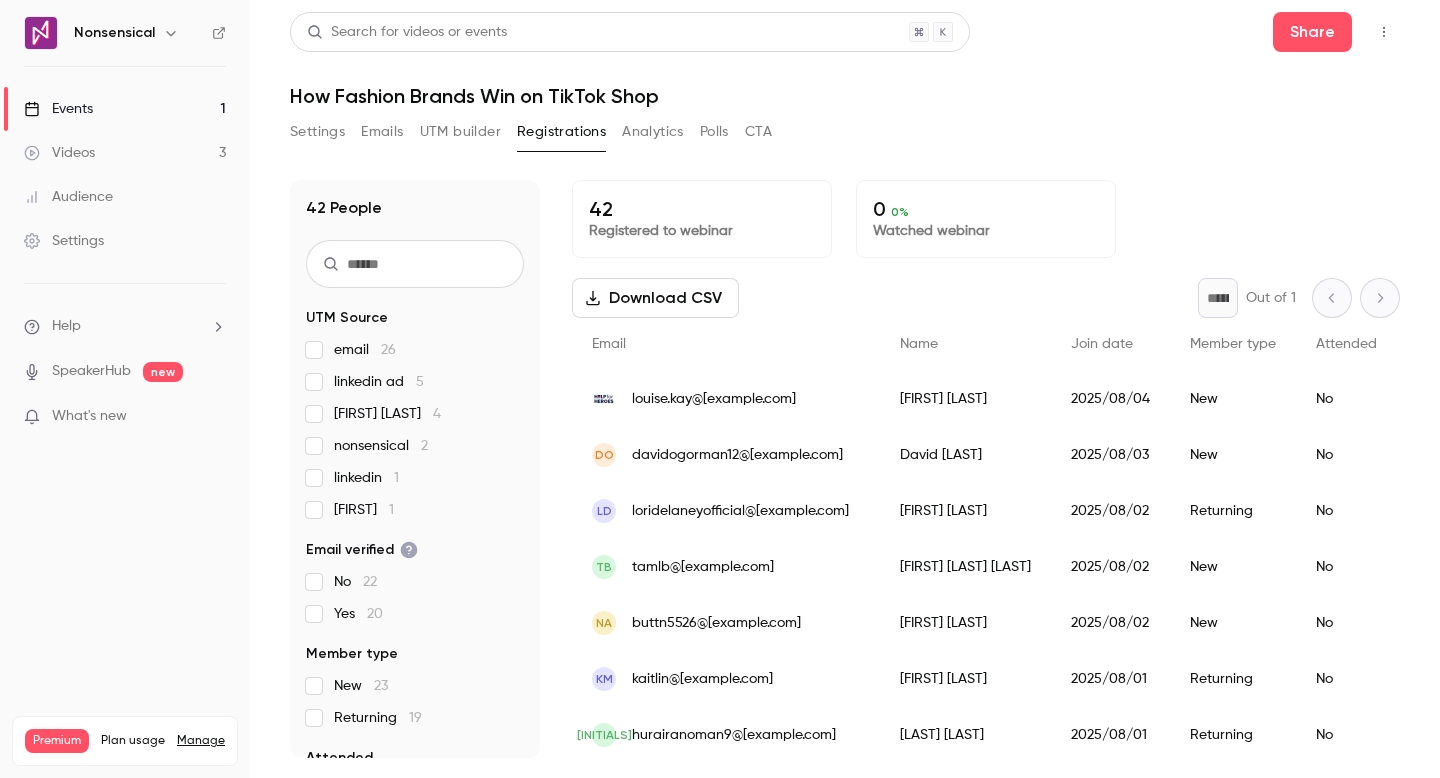 scroll, scrollTop: 0, scrollLeft: 0, axis: both 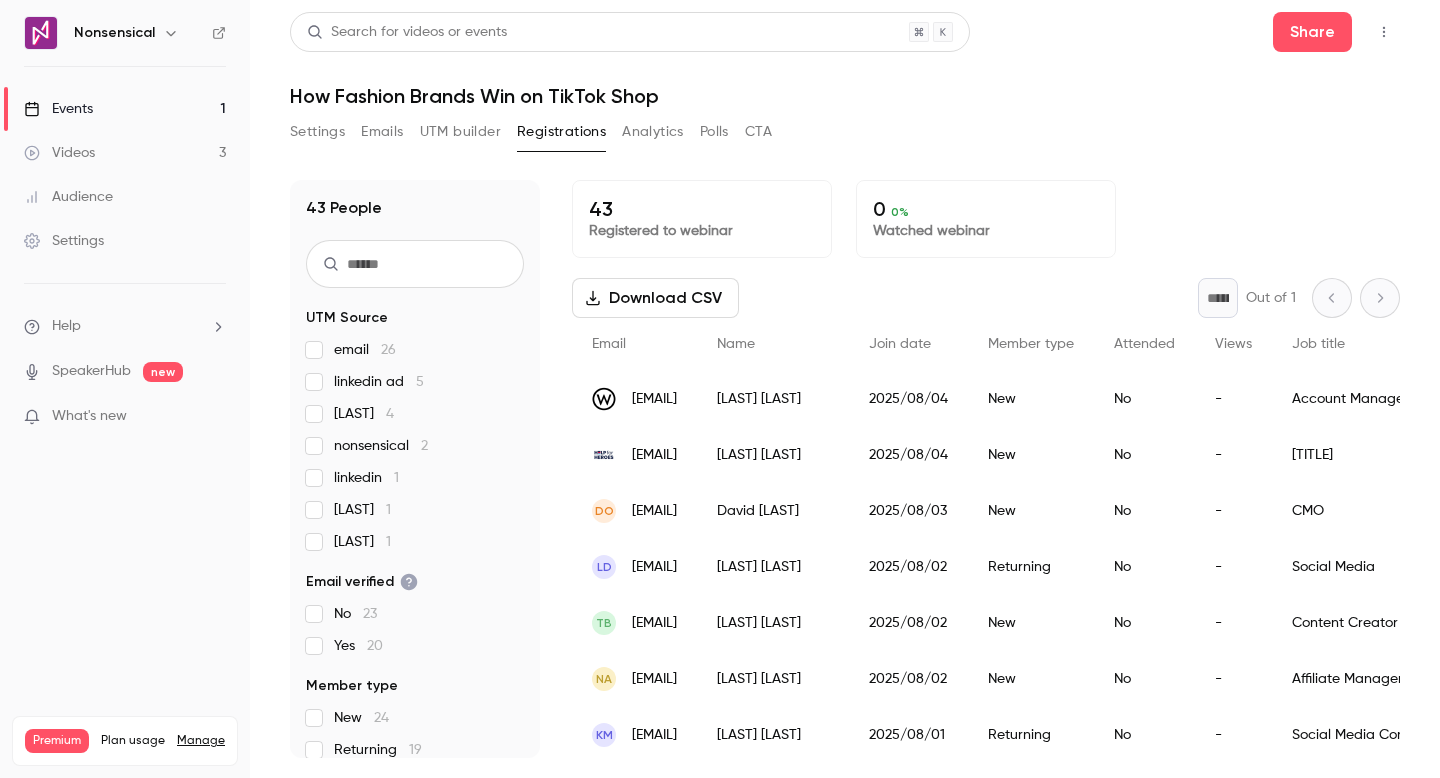 click on "UTM builder" at bounding box center (460, 132) 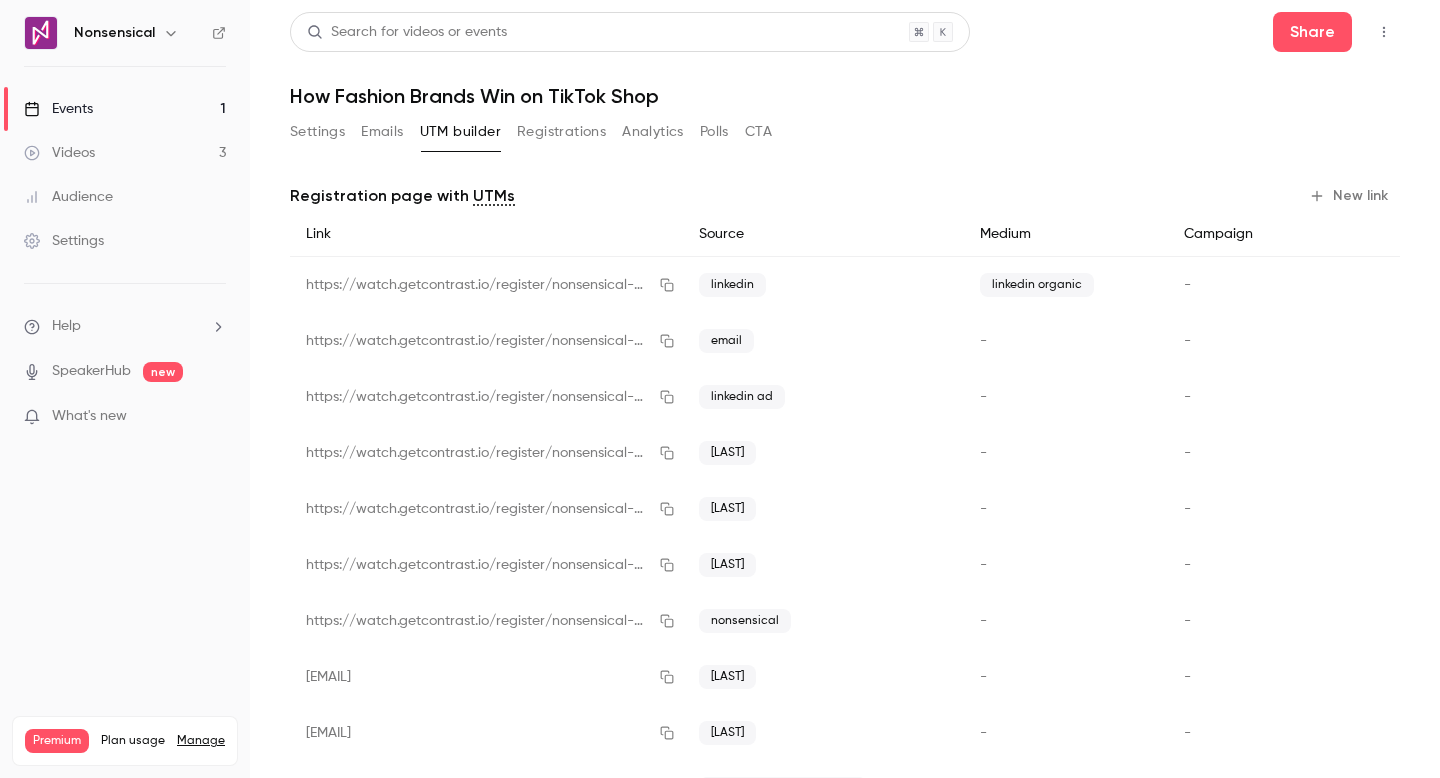 click on "Emails" at bounding box center [382, 132] 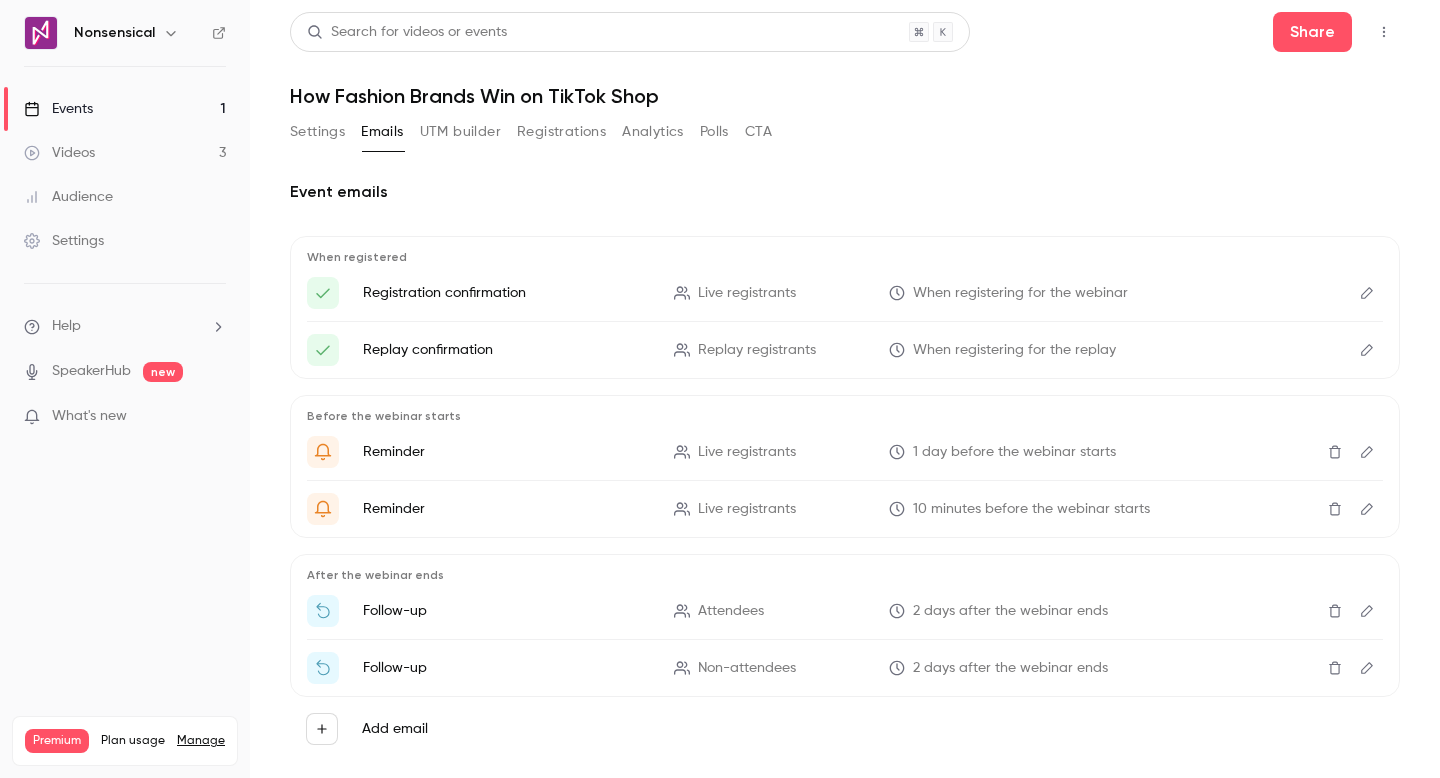 click on "Videos 3" at bounding box center [125, 153] 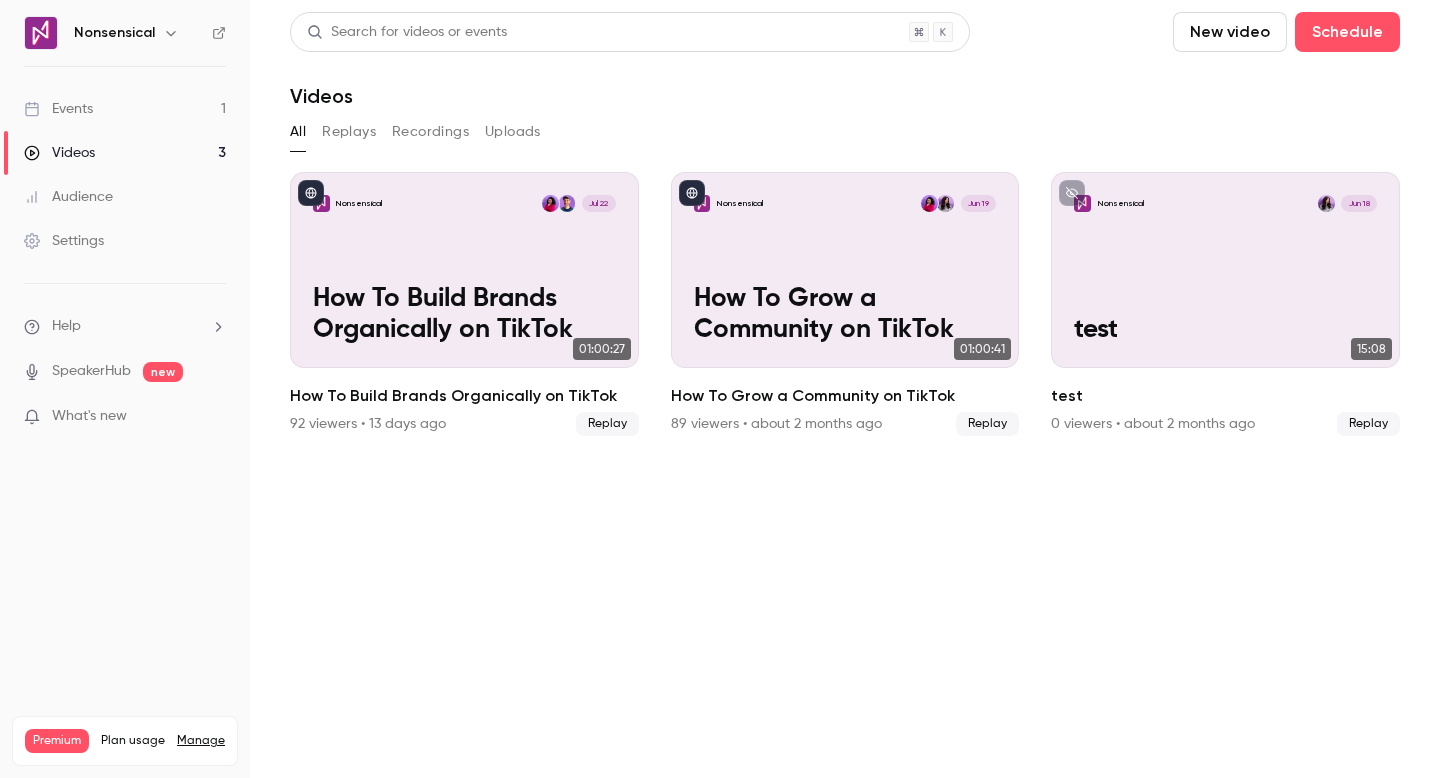 click on "Events 1" at bounding box center [125, 109] 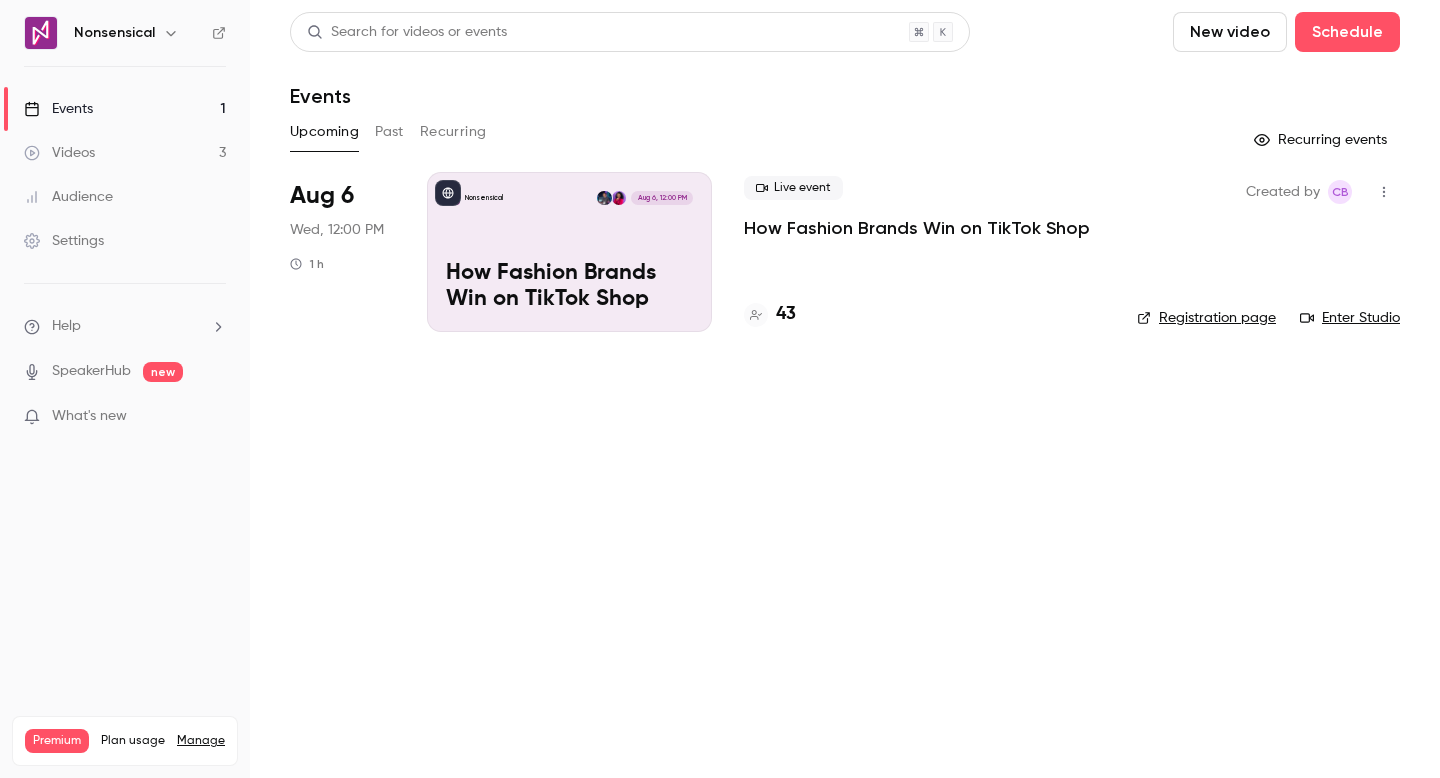click on "Nonsensical Aug 6, 12:00 PM How Fashion Brands Win on TikTok Shop" at bounding box center (569, 252) 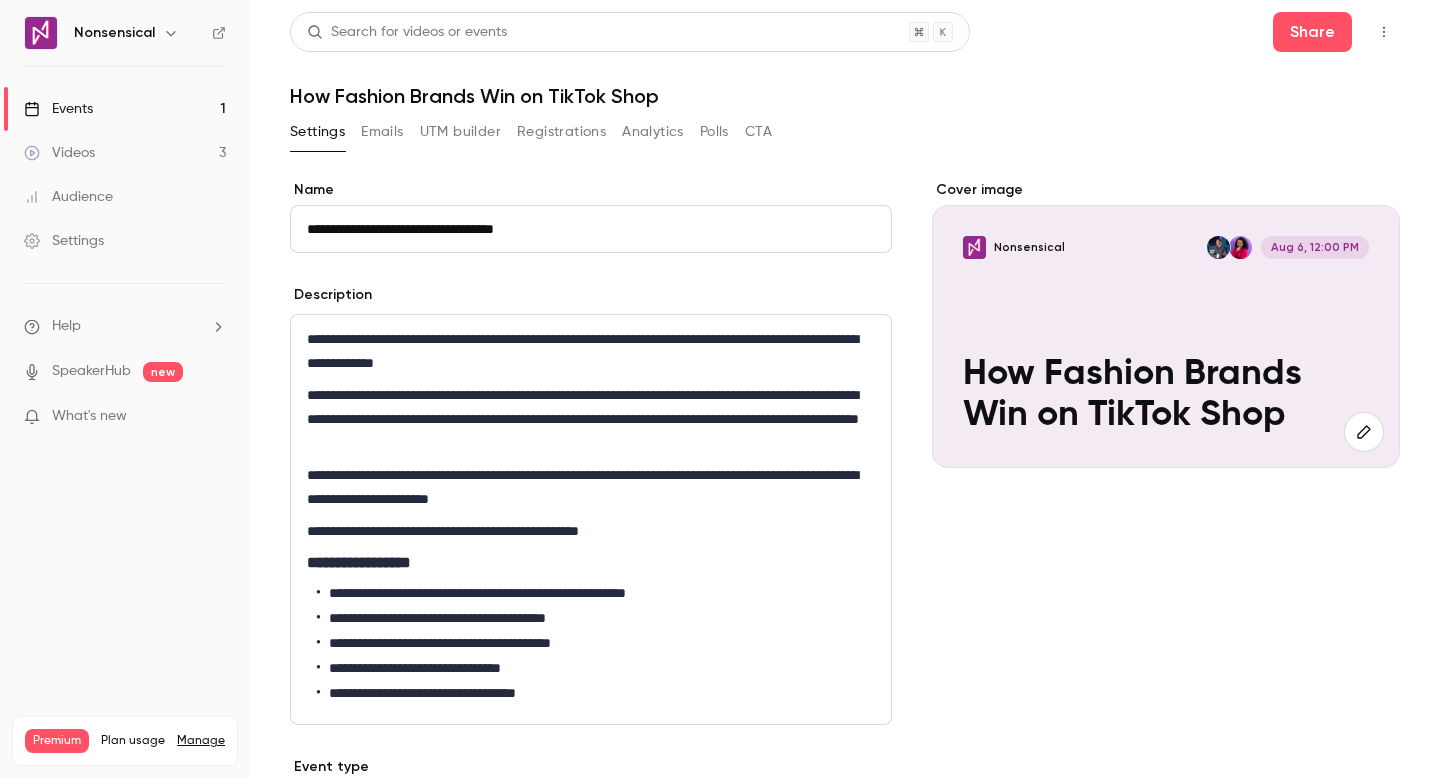 click on "Videos 3" at bounding box center [125, 153] 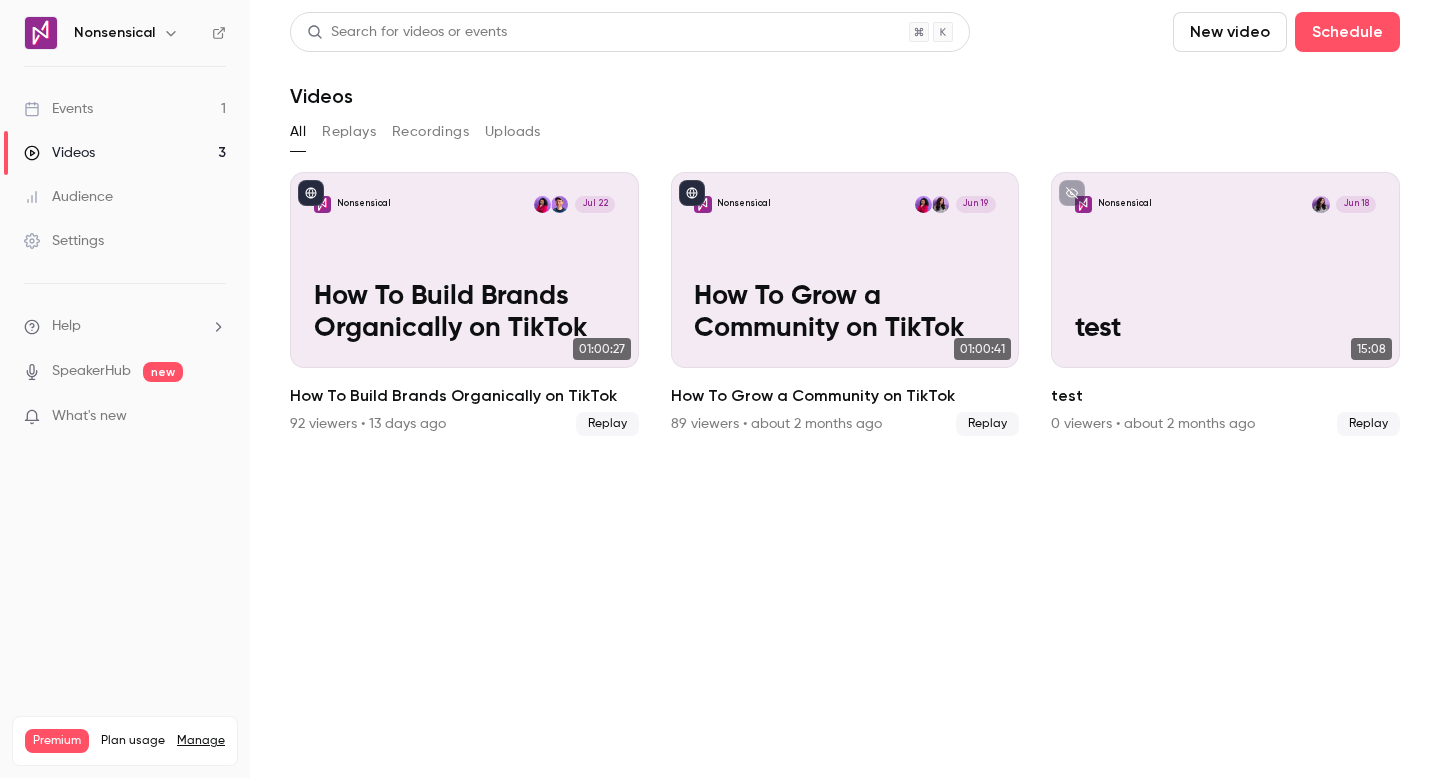 click on "Events 1" at bounding box center (125, 109) 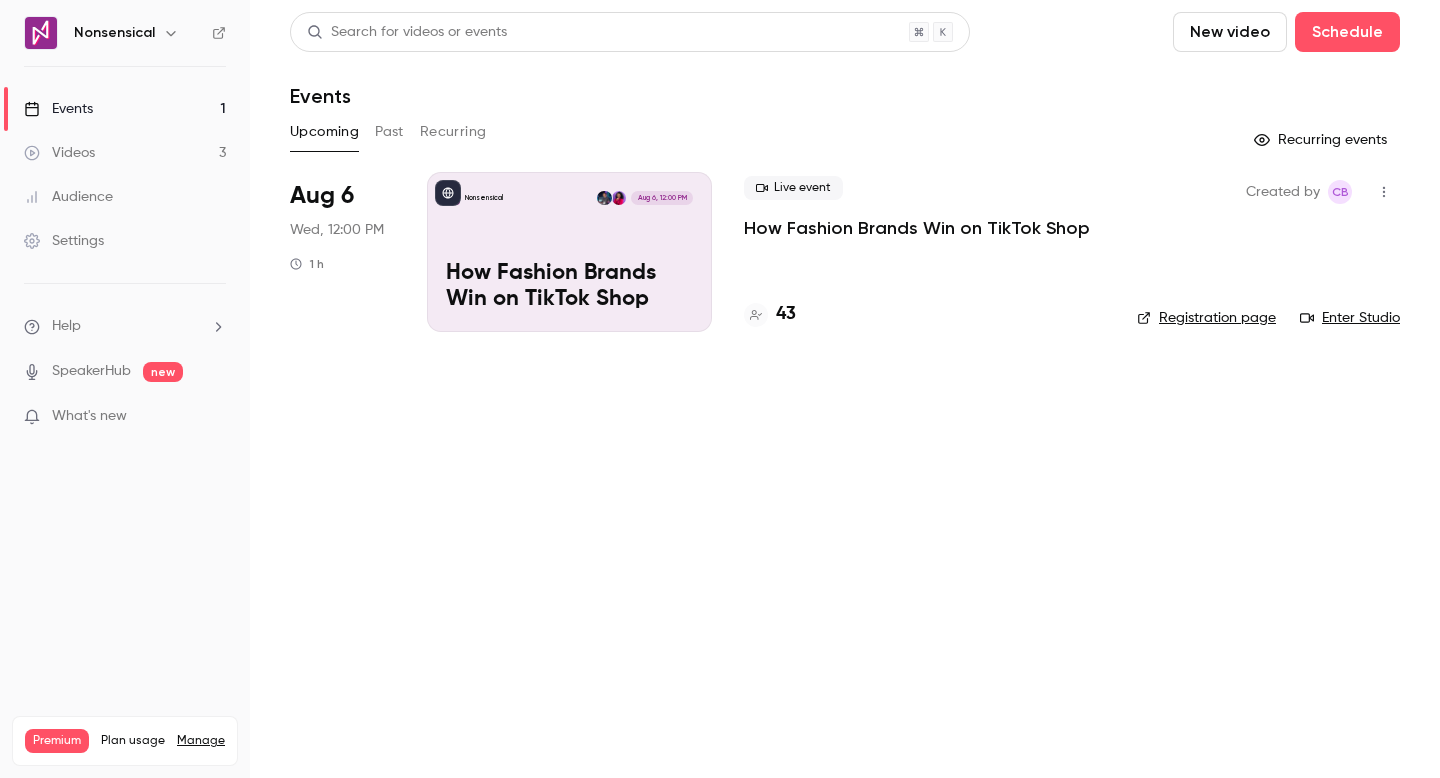 click at bounding box center [1384, 192] 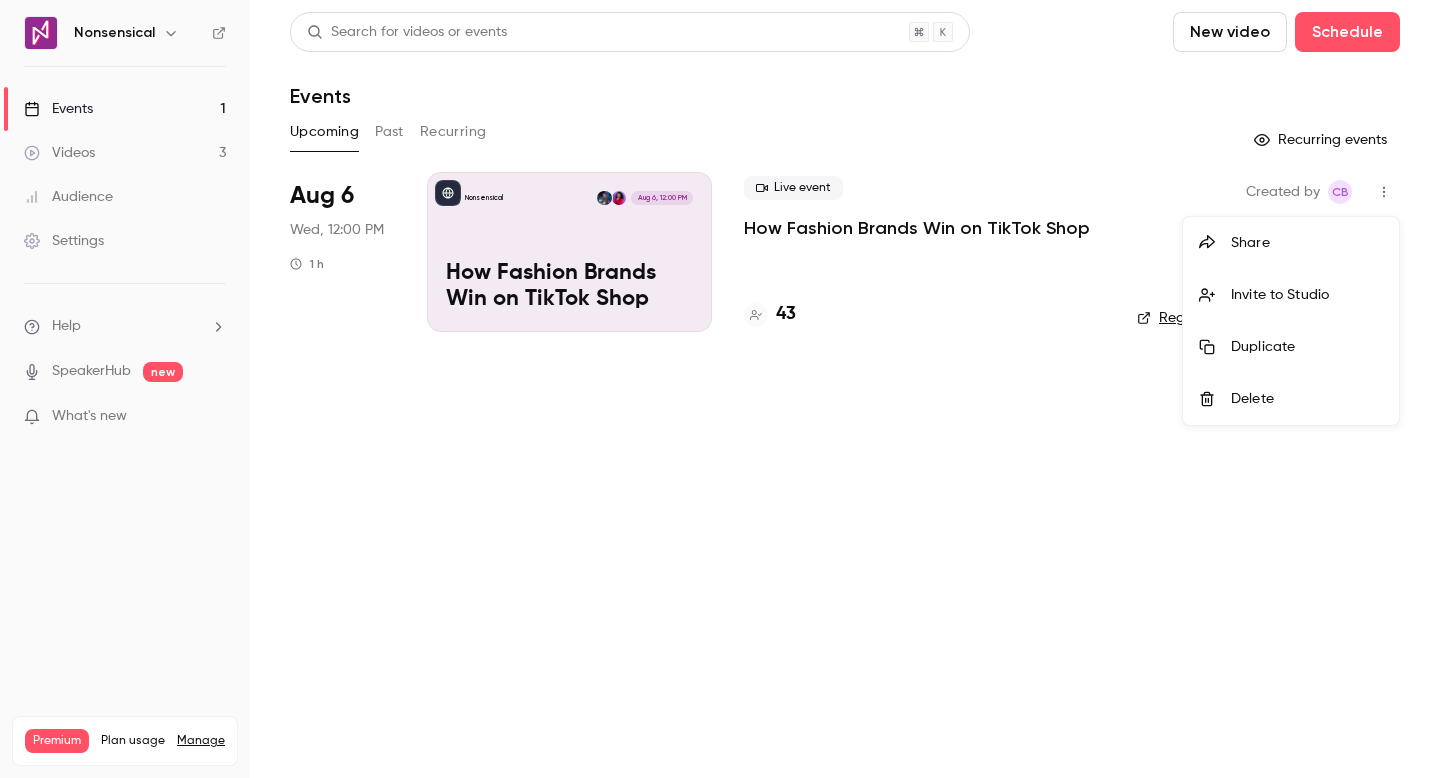 click on "Invite to Studio" at bounding box center [1291, 295] 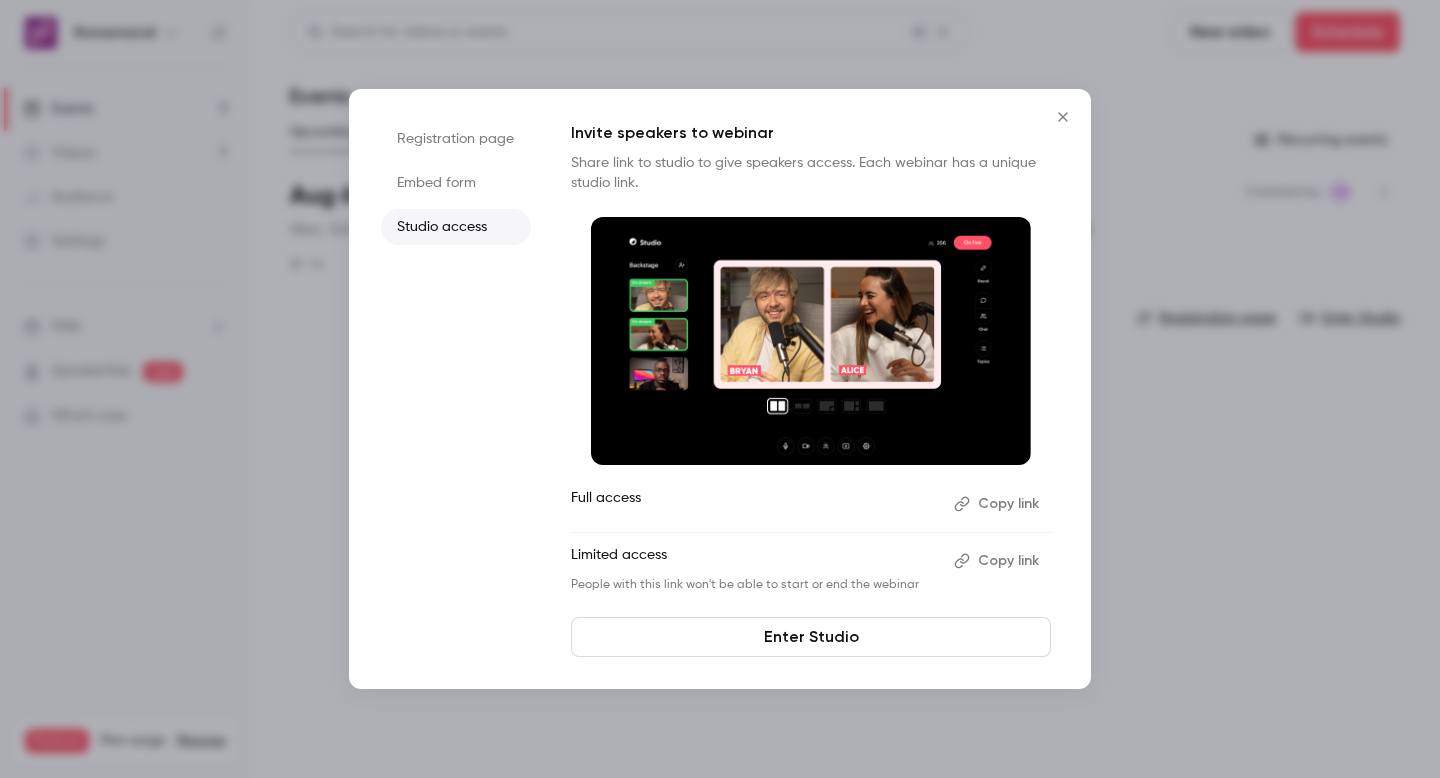 click on "Copy link" at bounding box center [998, 504] 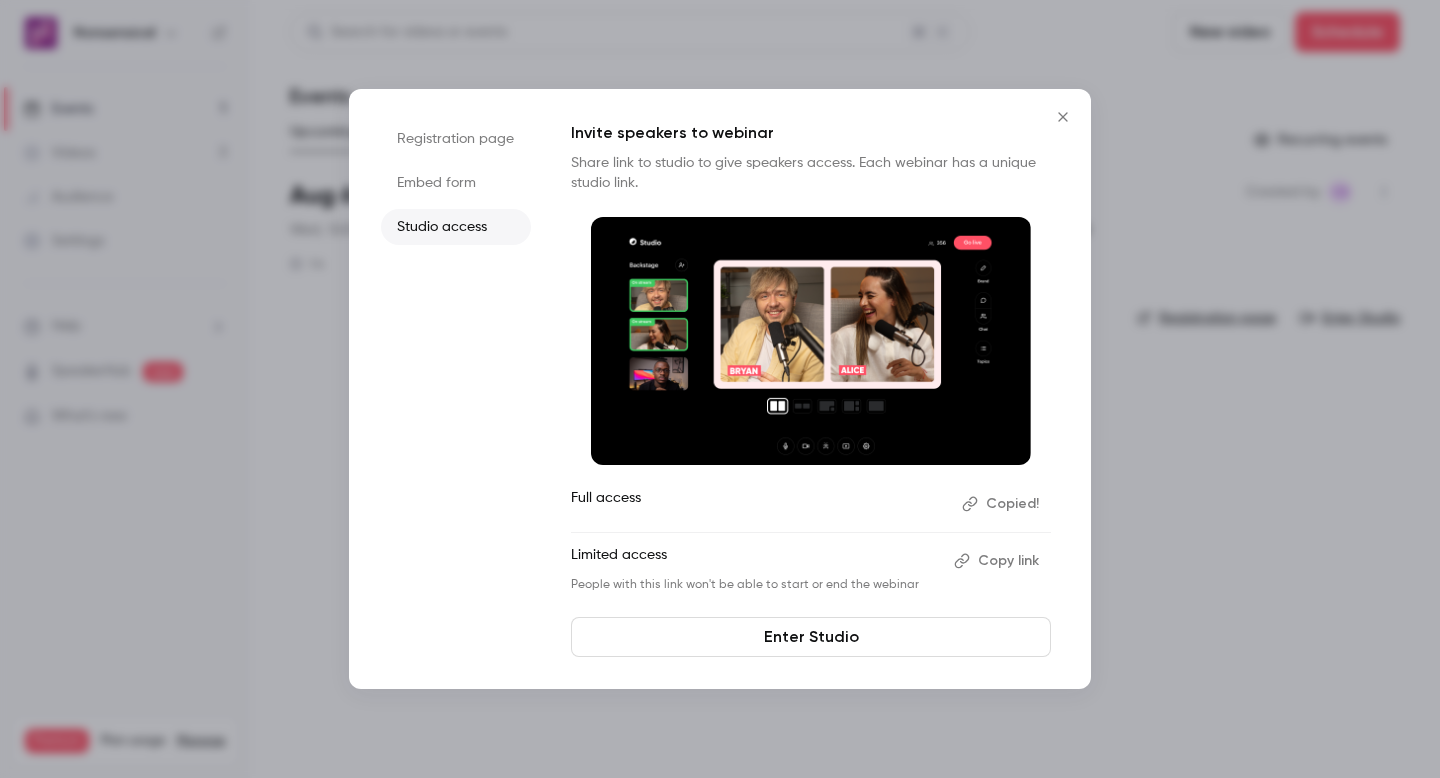 type 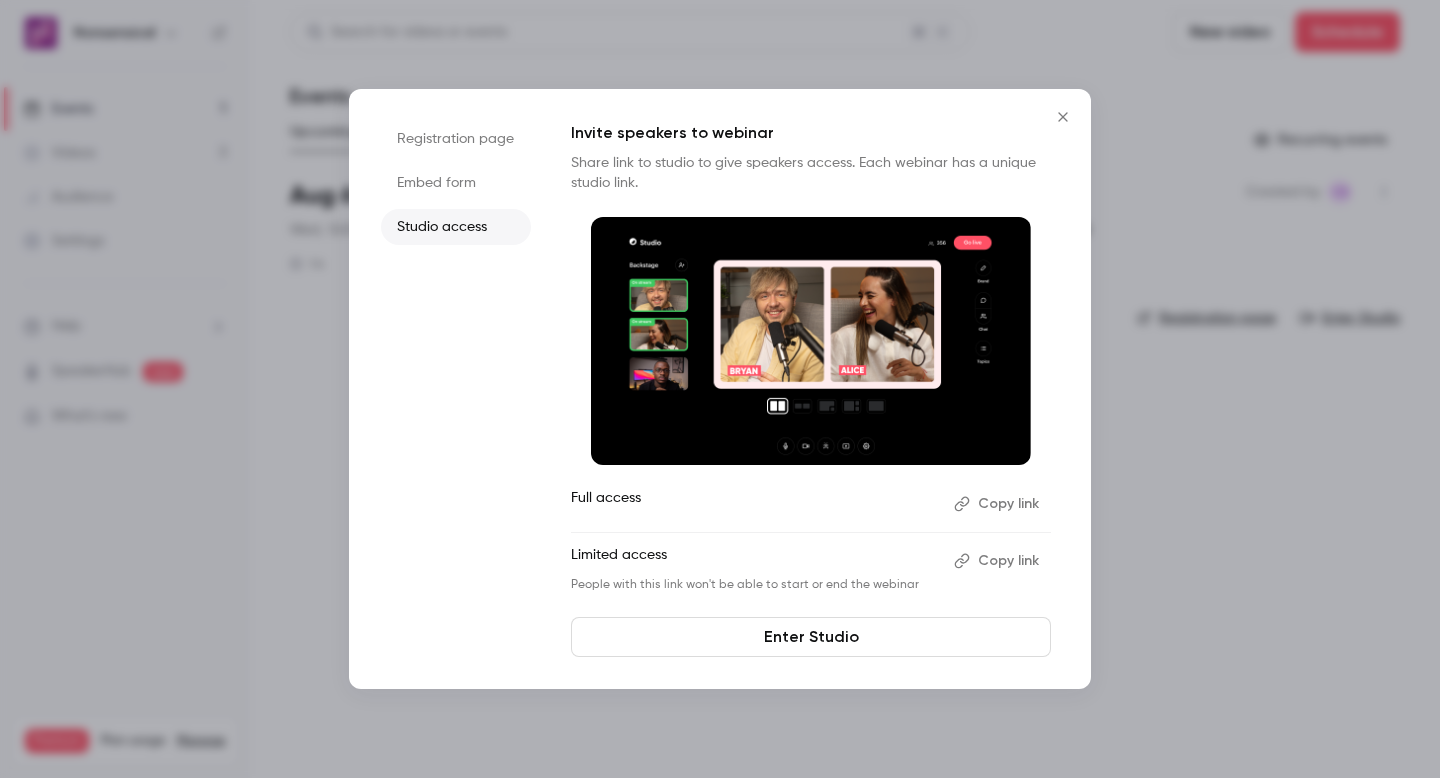 click 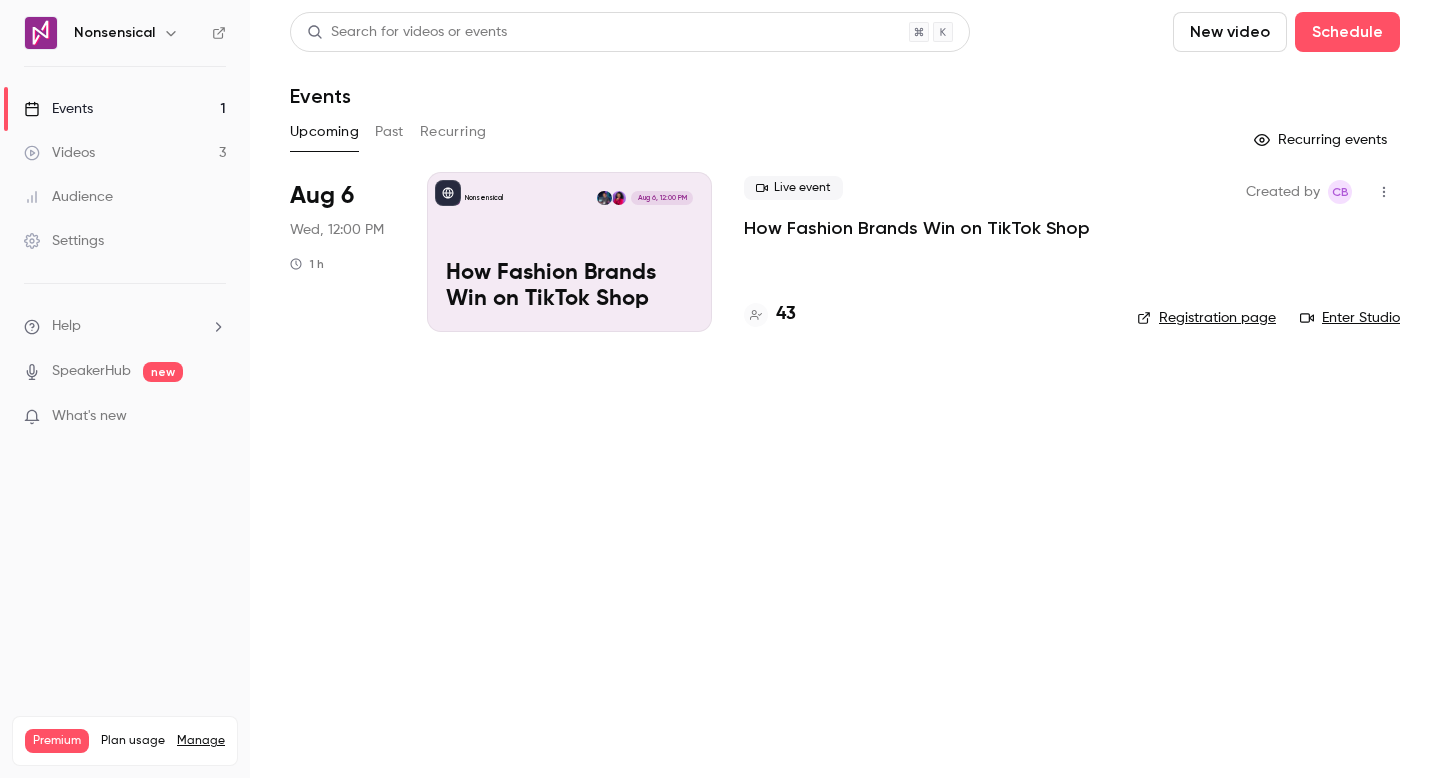 click on "Events 1" at bounding box center (125, 109) 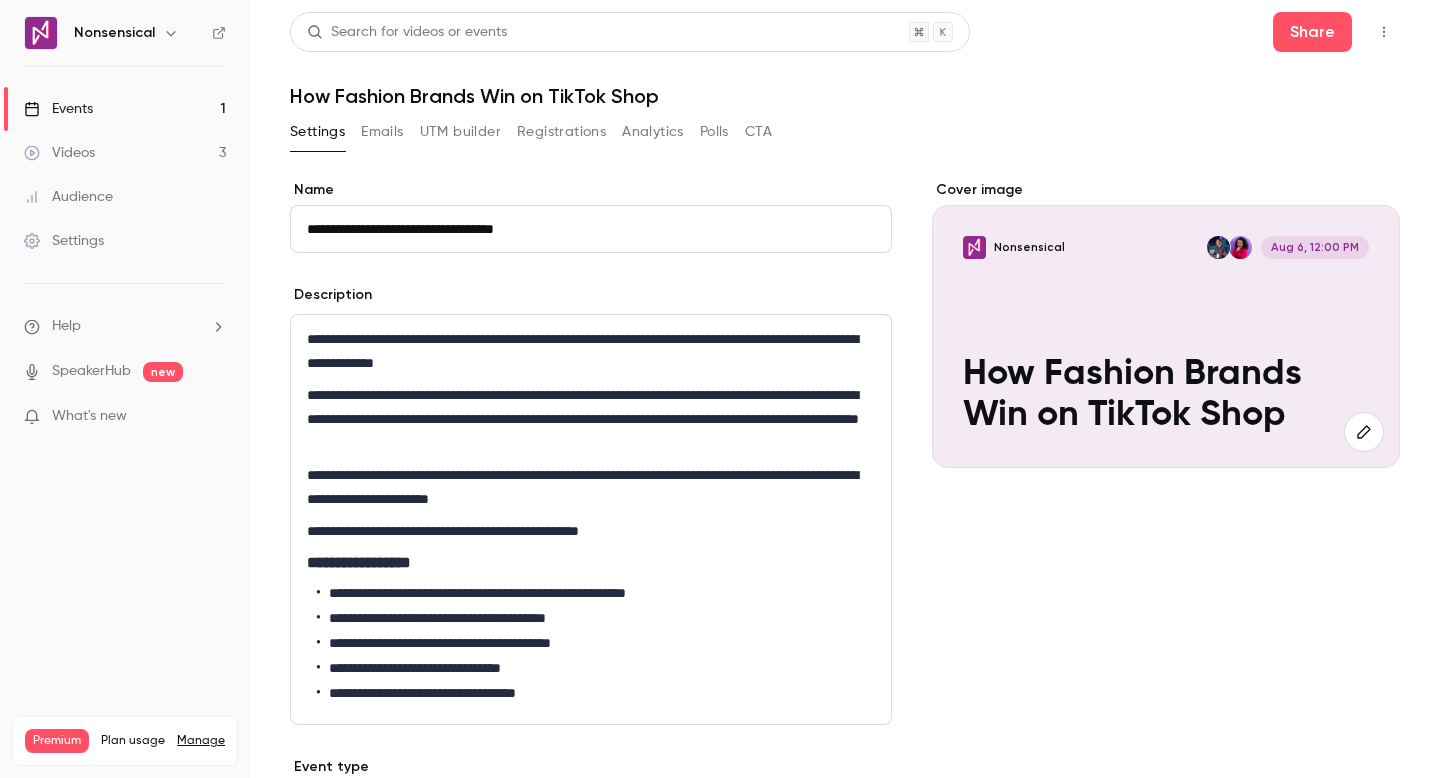 click on "UTM builder" at bounding box center (460, 132) 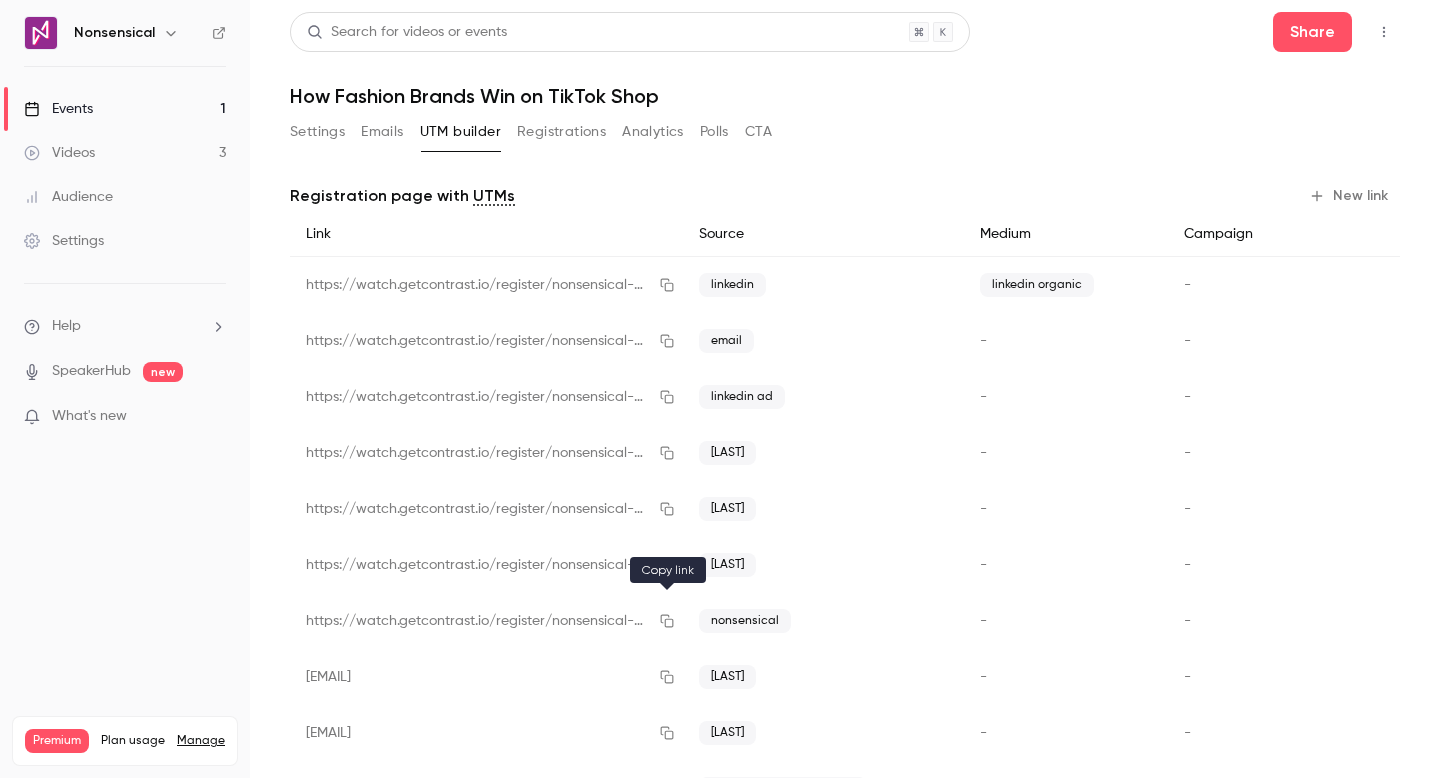 click 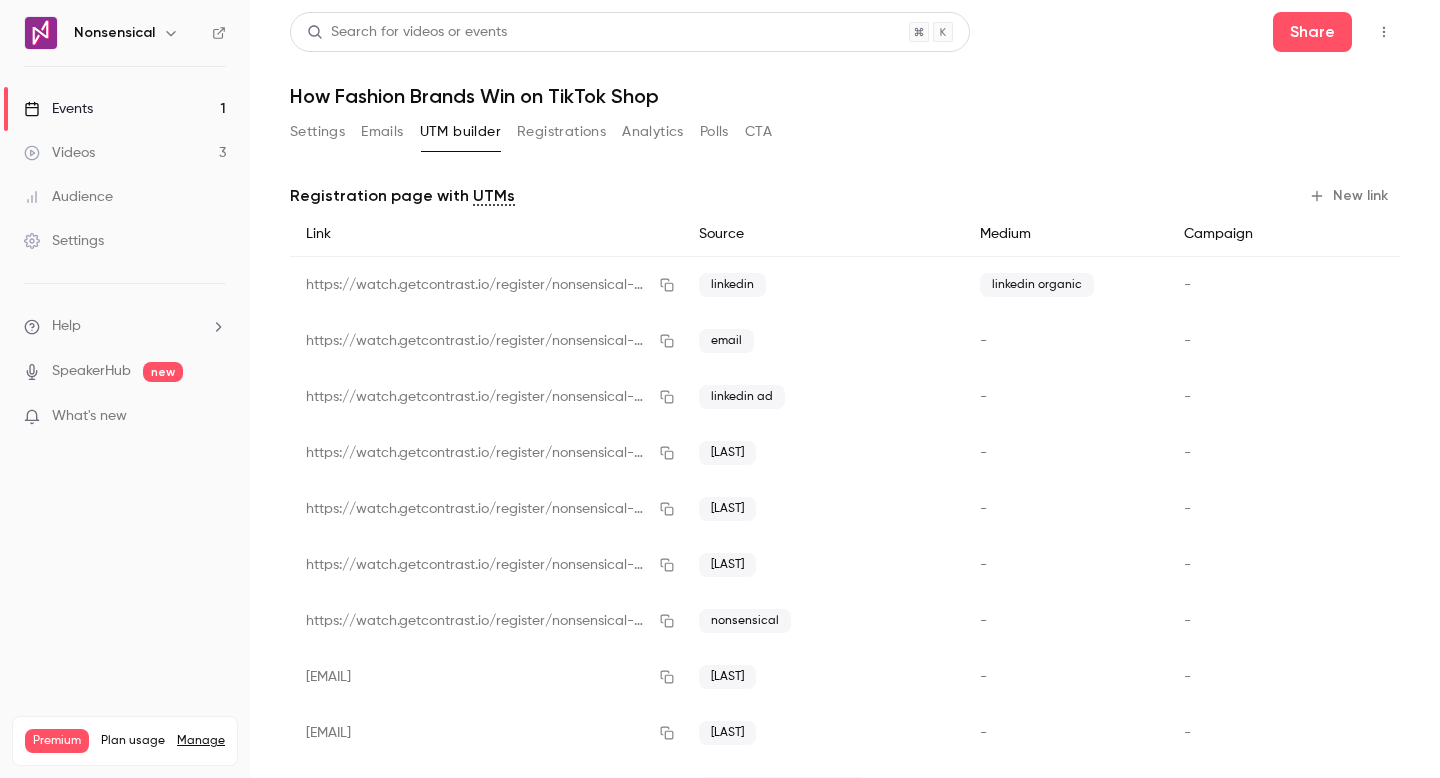 type 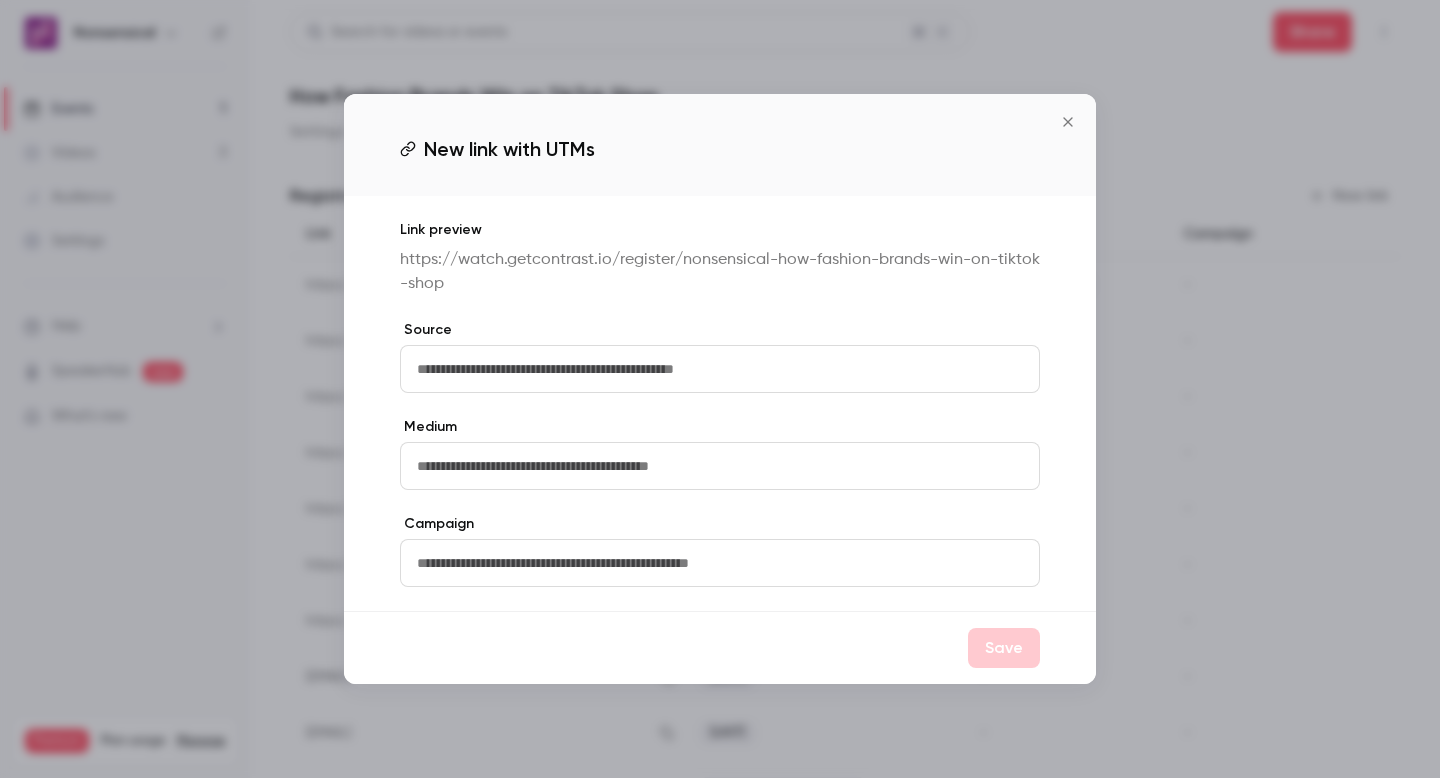 click at bounding box center [720, 369] 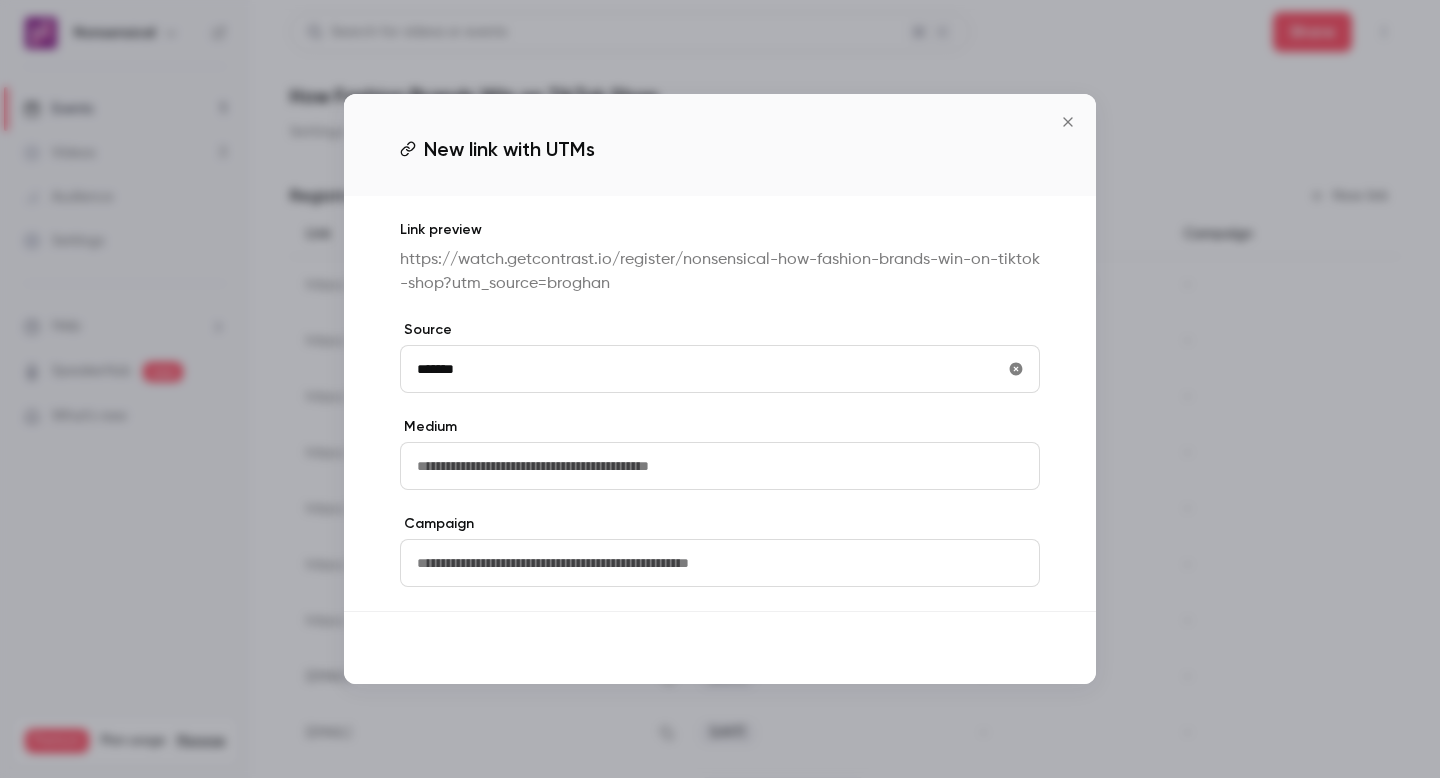 type on "*******" 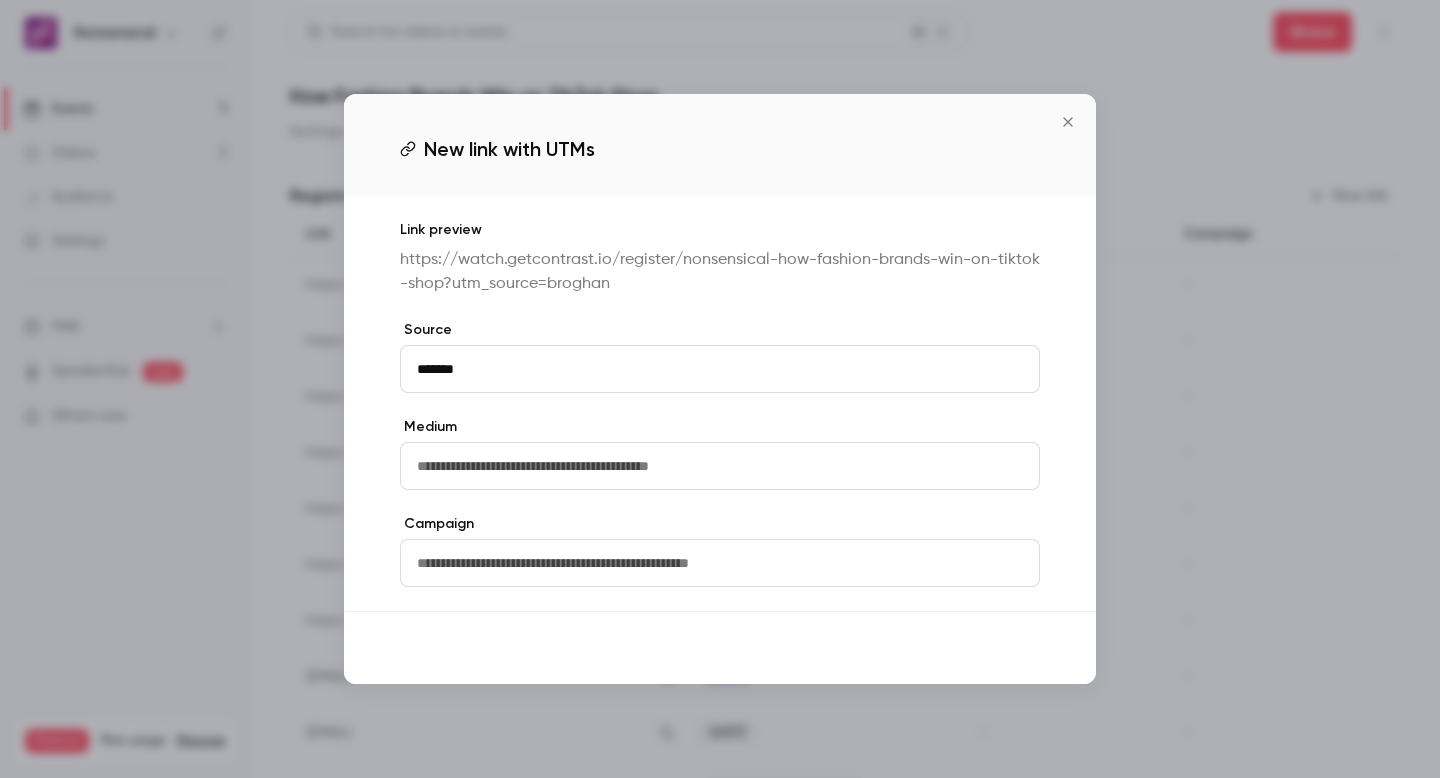 click on "Save" at bounding box center [1004, 648] 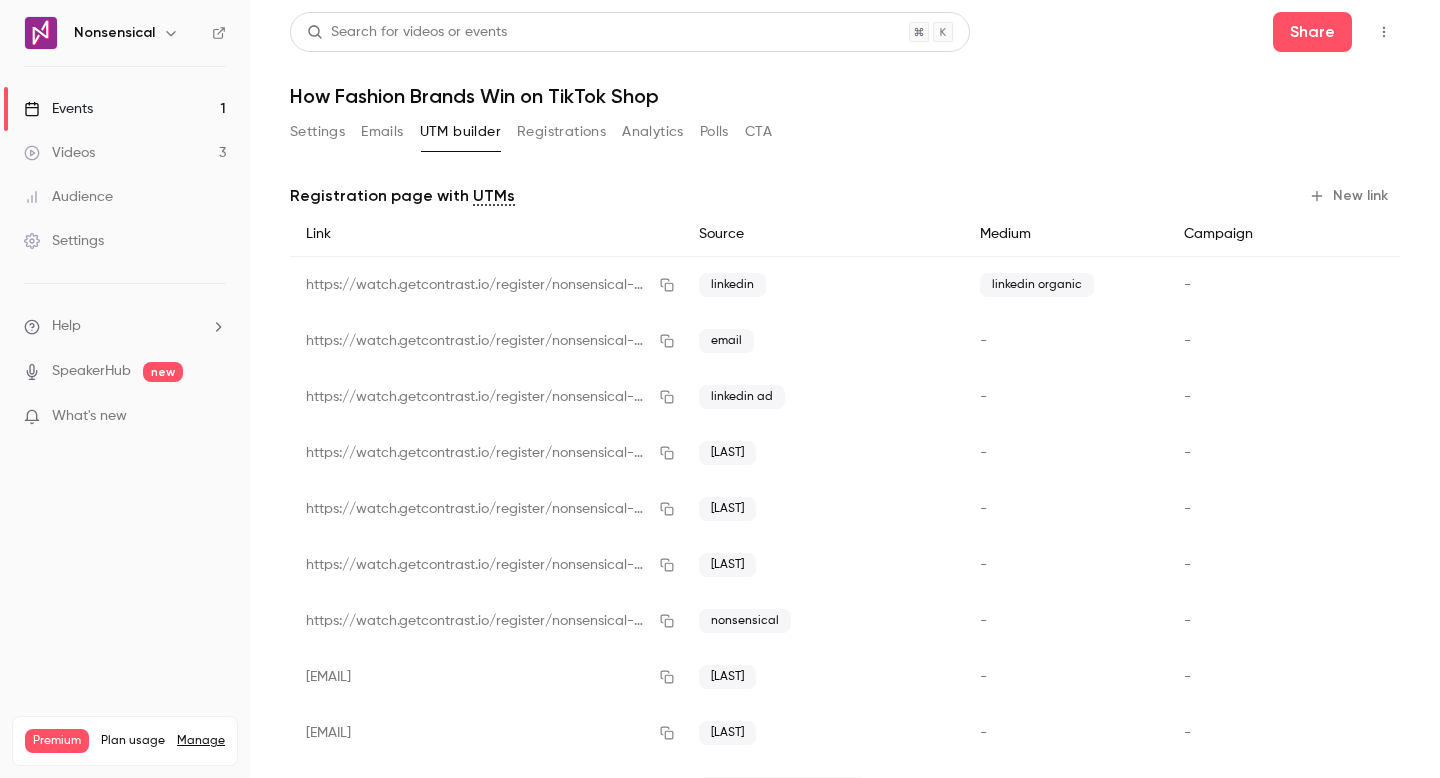 scroll, scrollTop: 139, scrollLeft: 0, axis: vertical 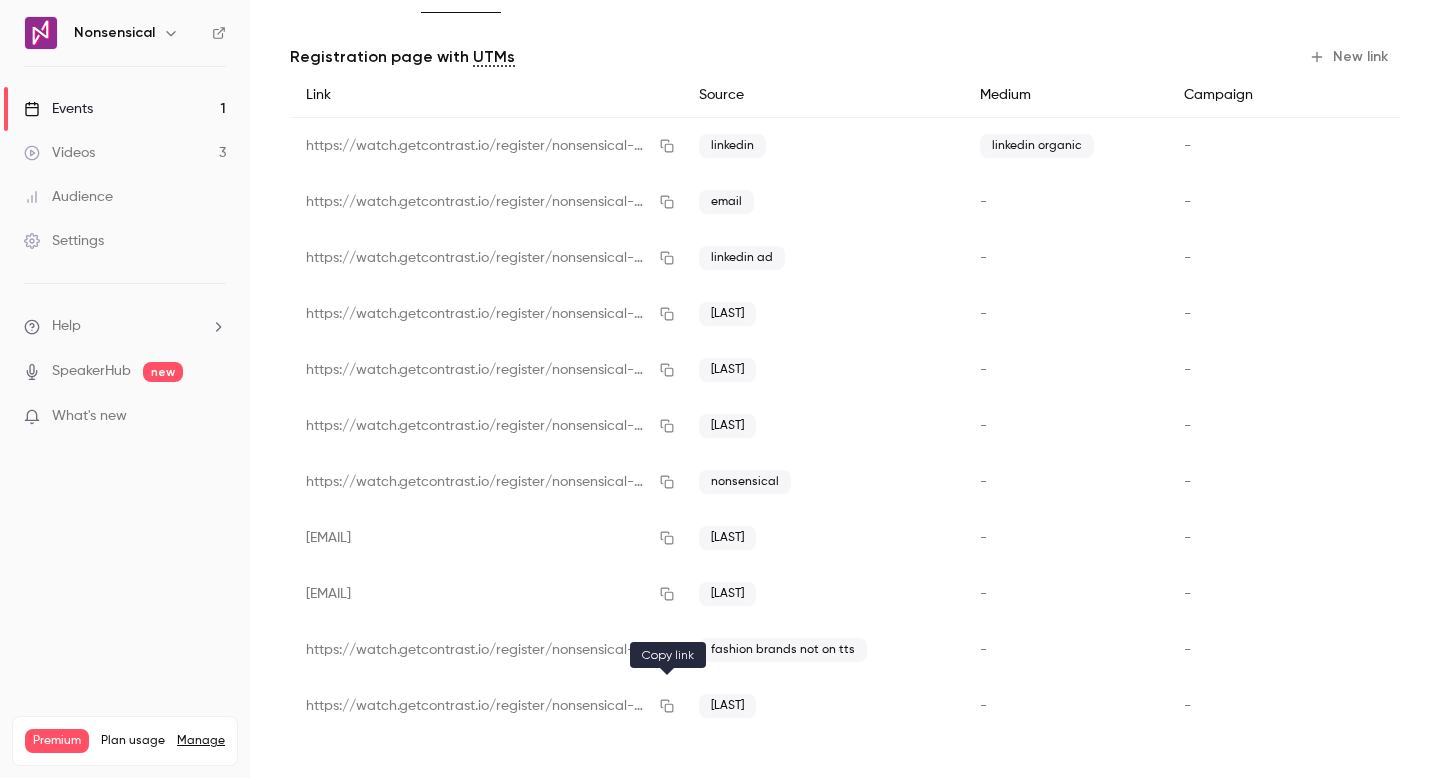 click 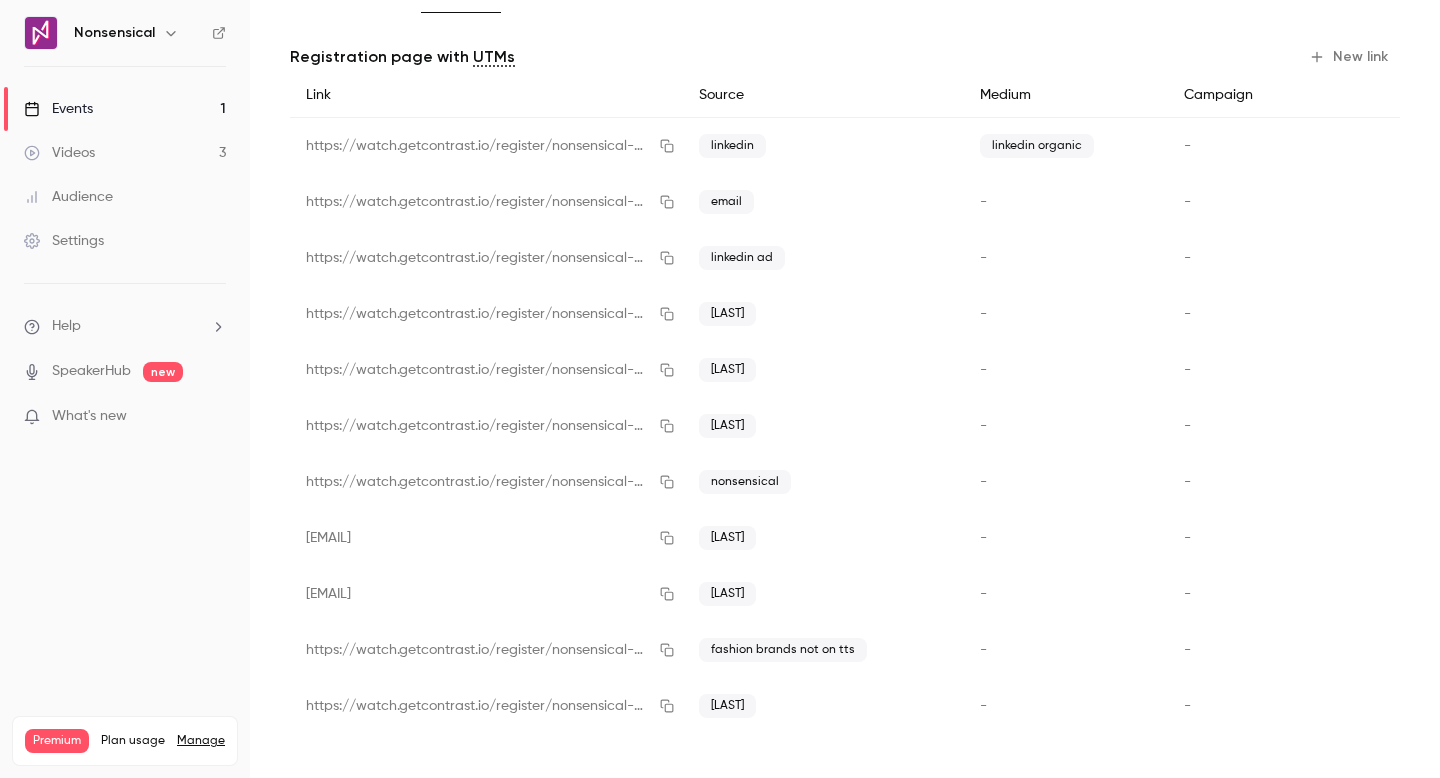 type 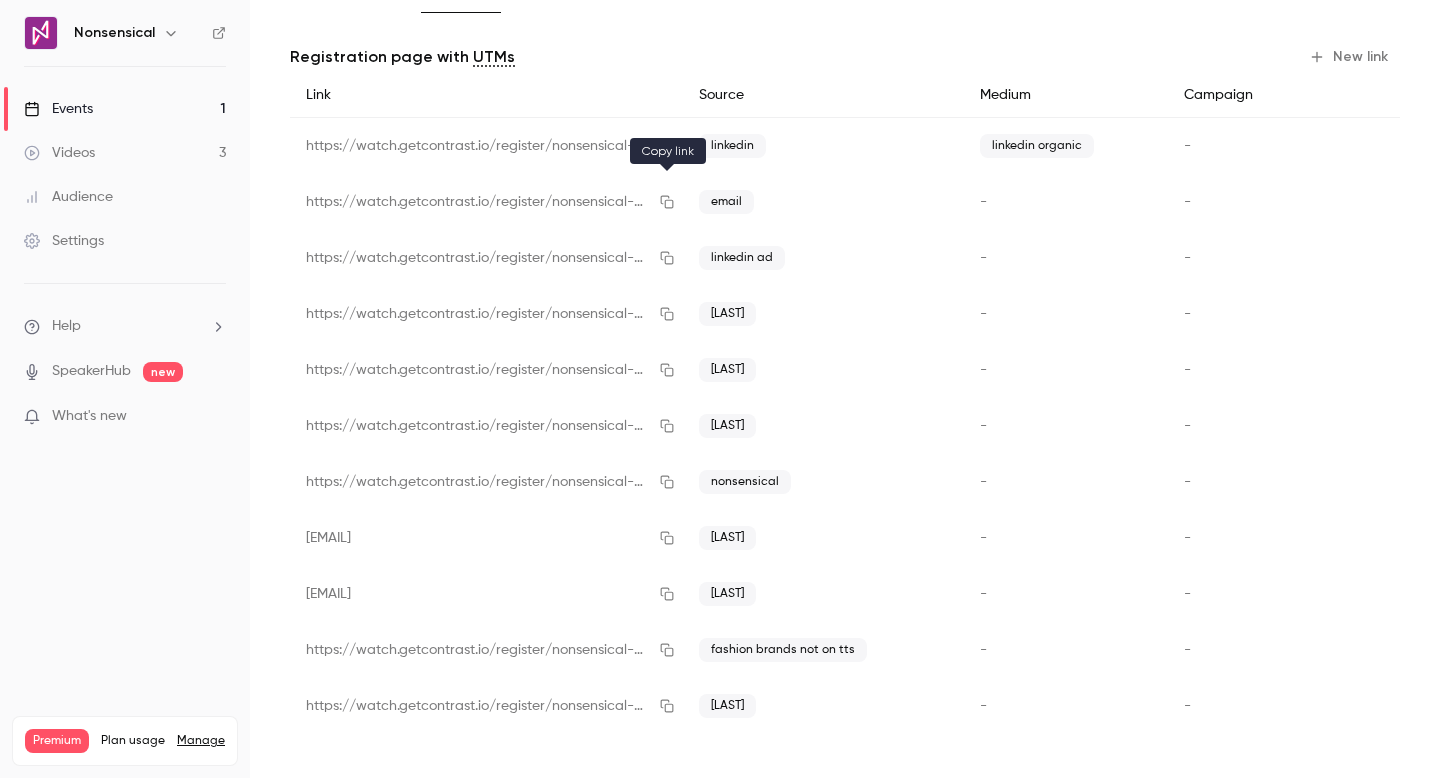 click at bounding box center [667, 202] 